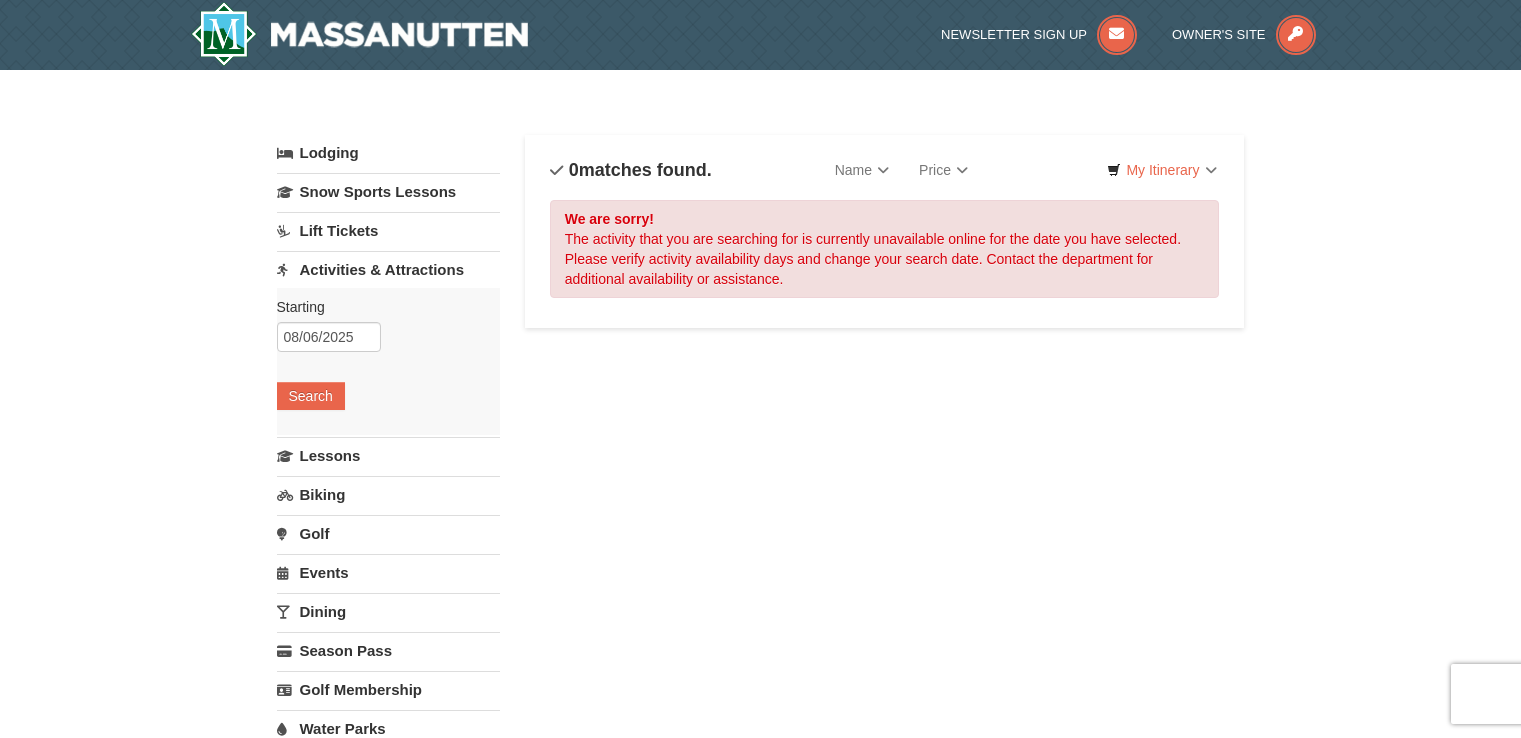 scroll, scrollTop: 0, scrollLeft: 0, axis: both 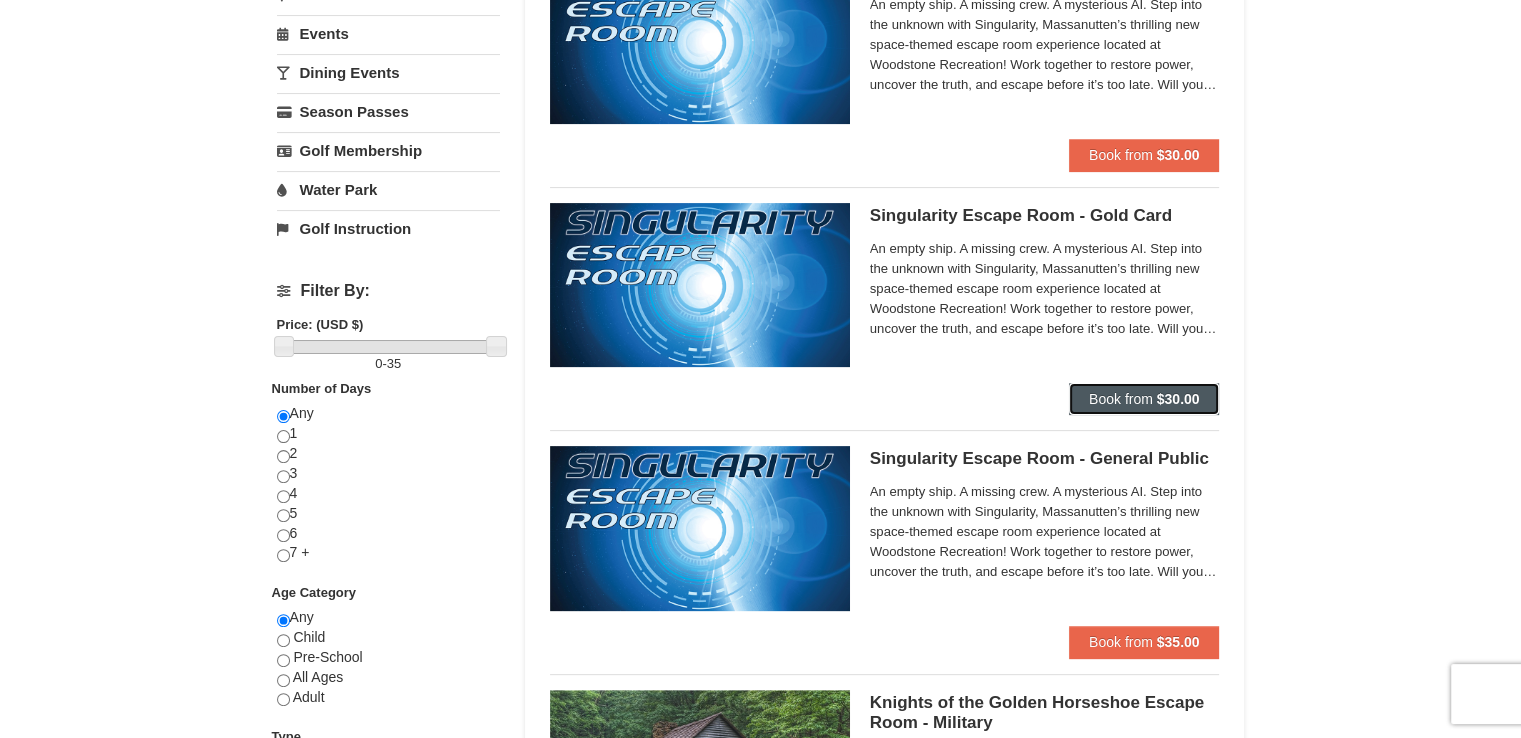 click on "$30.00" at bounding box center [1178, 399] 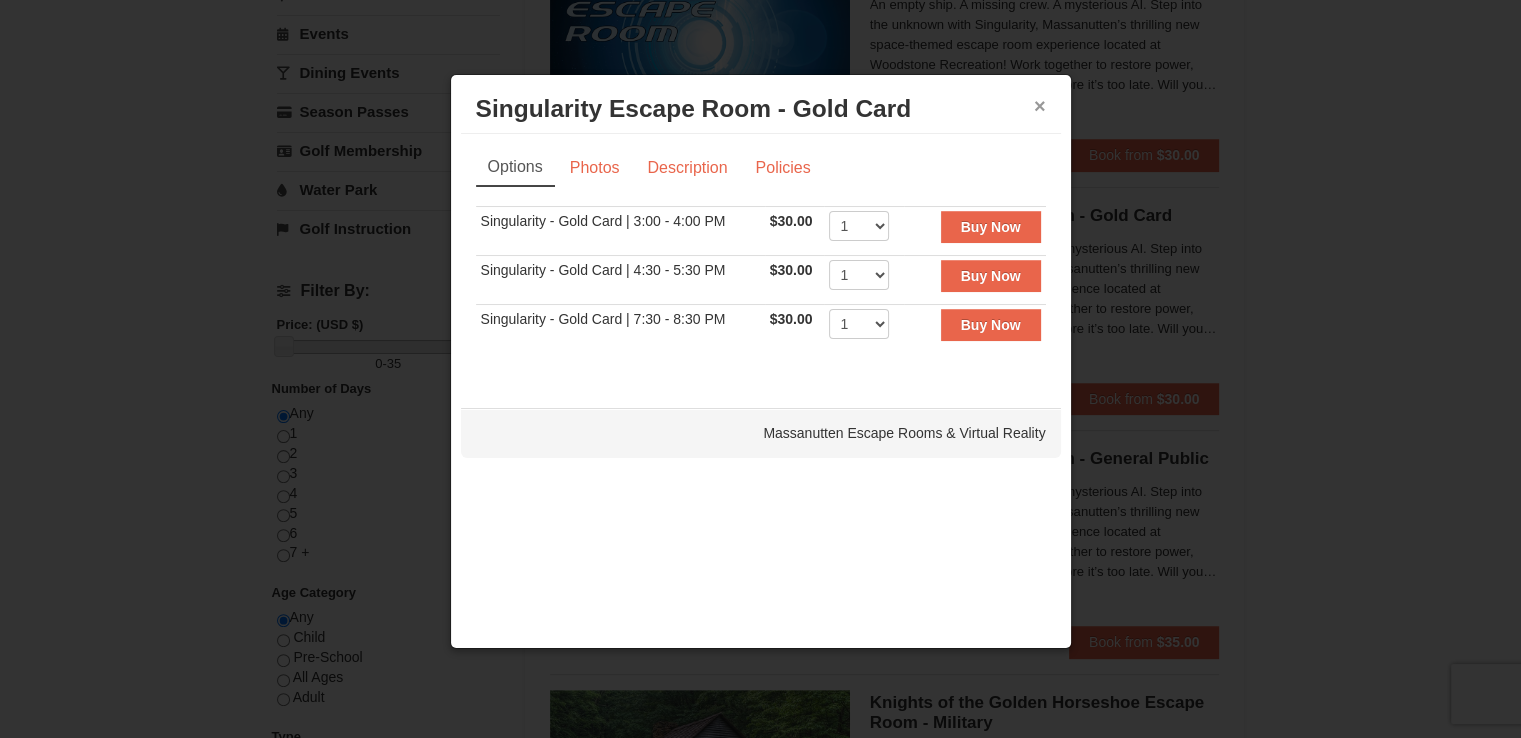 click on "×" at bounding box center (1040, 106) 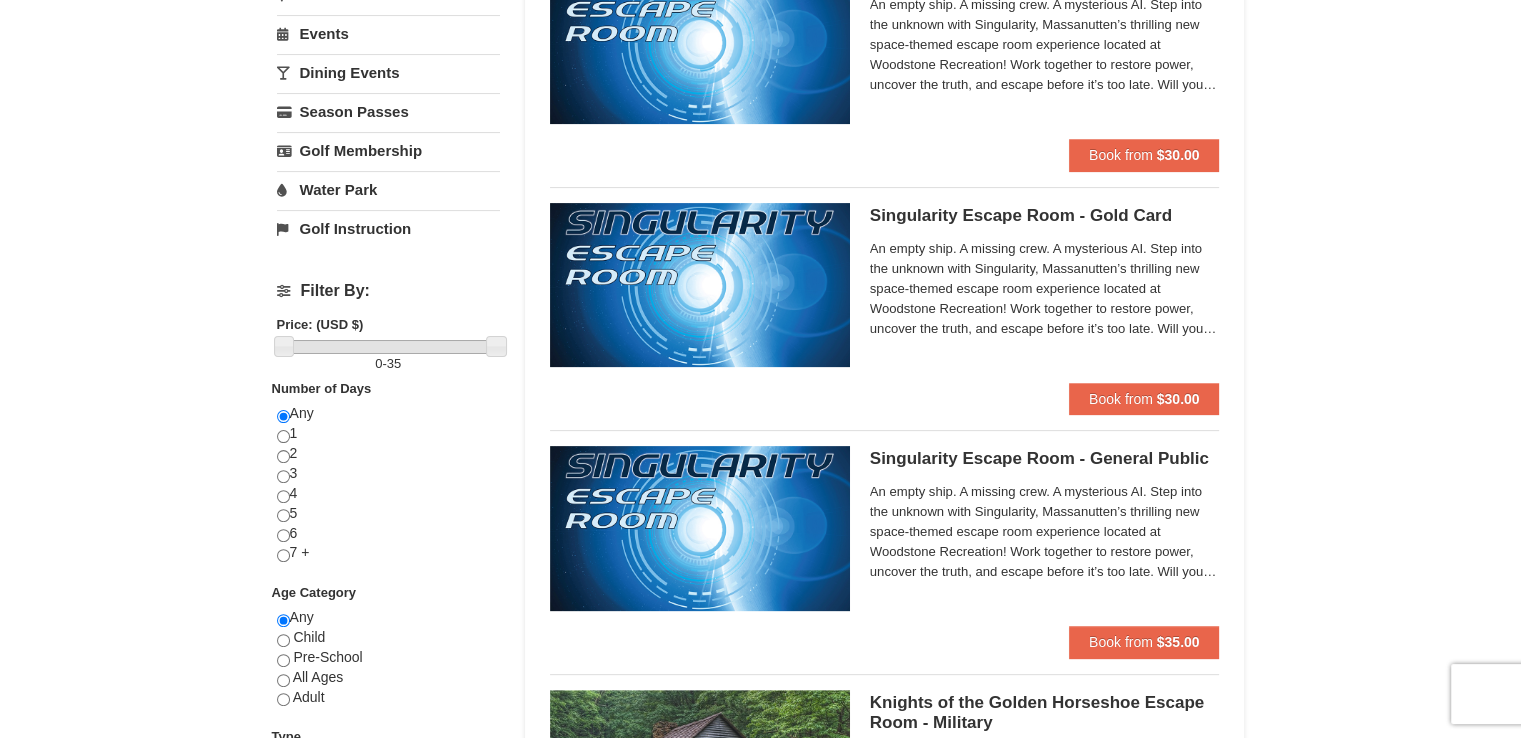 scroll, scrollTop: 600, scrollLeft: 0, axis: vertical 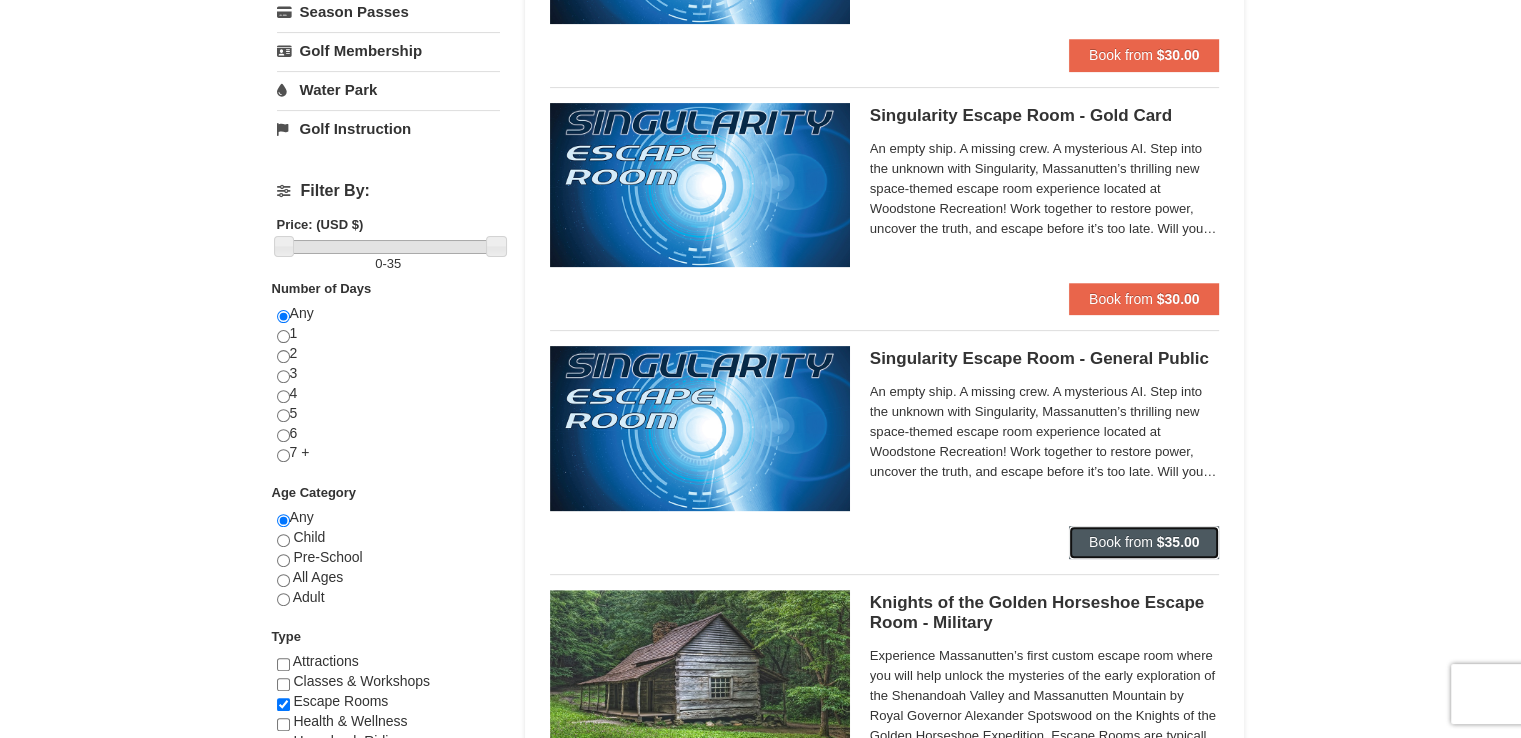 click on "Book from" at bounding box center [1121, 542] 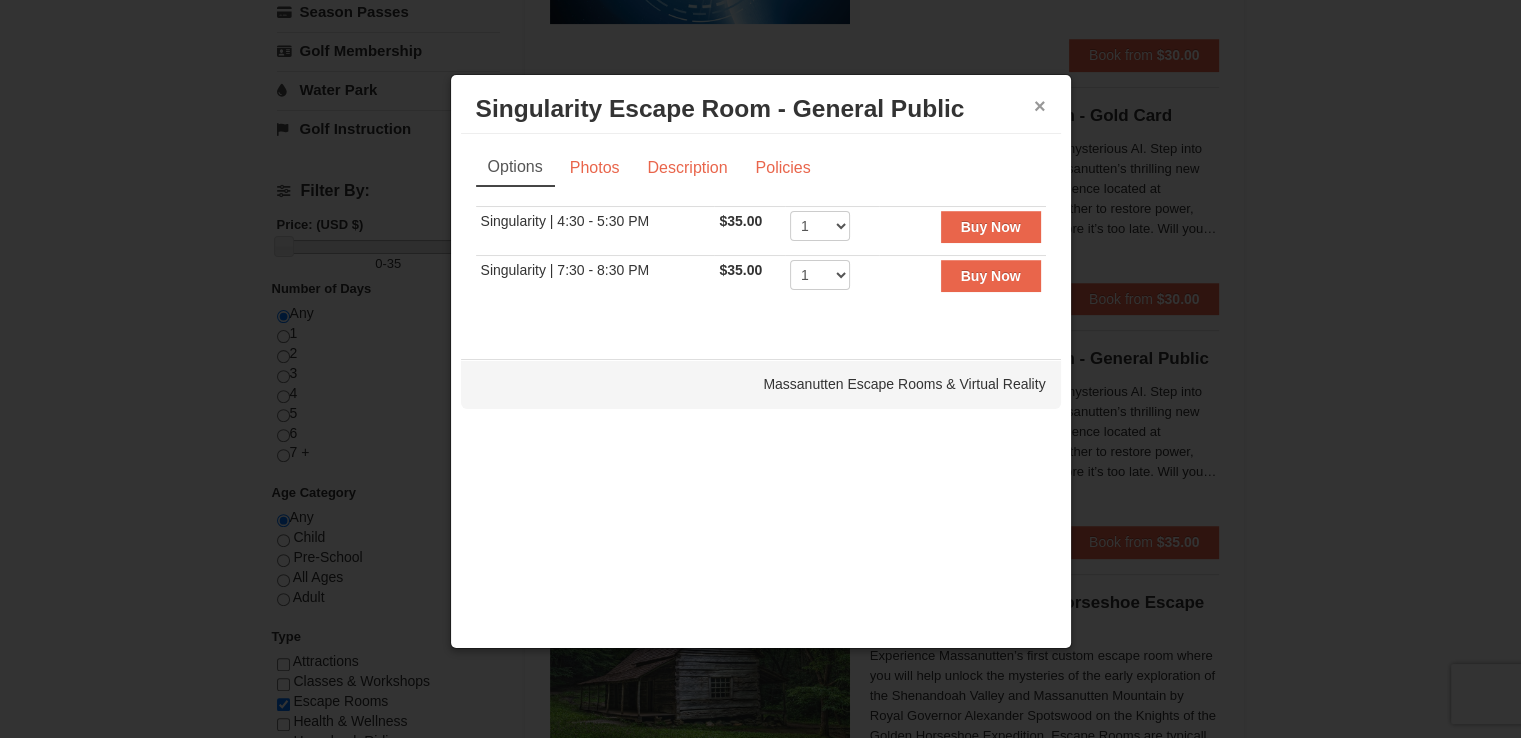 click on "×" at bounding box center (1040, 106) 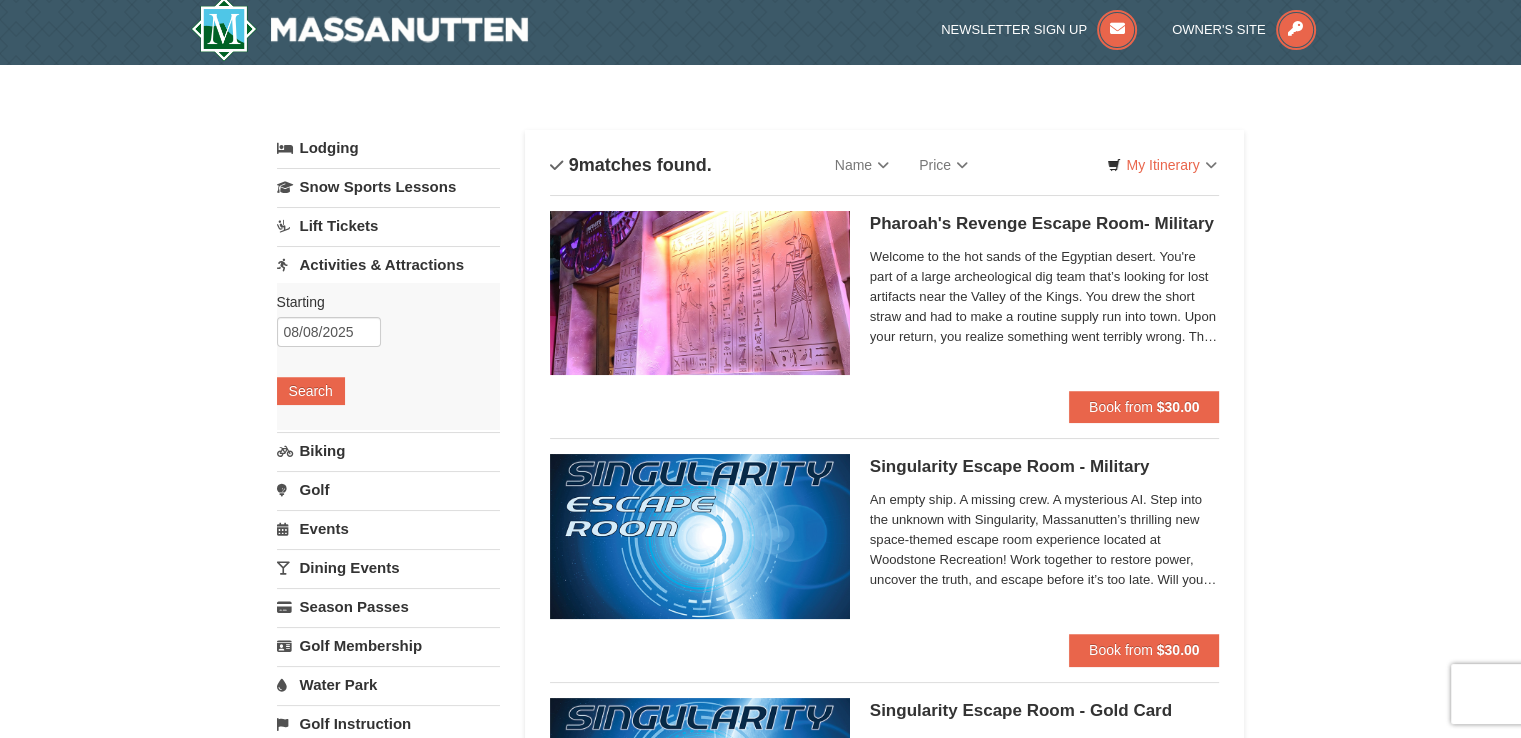 scroll, scrollTop: 0, scrollLeft: 0, axis: both 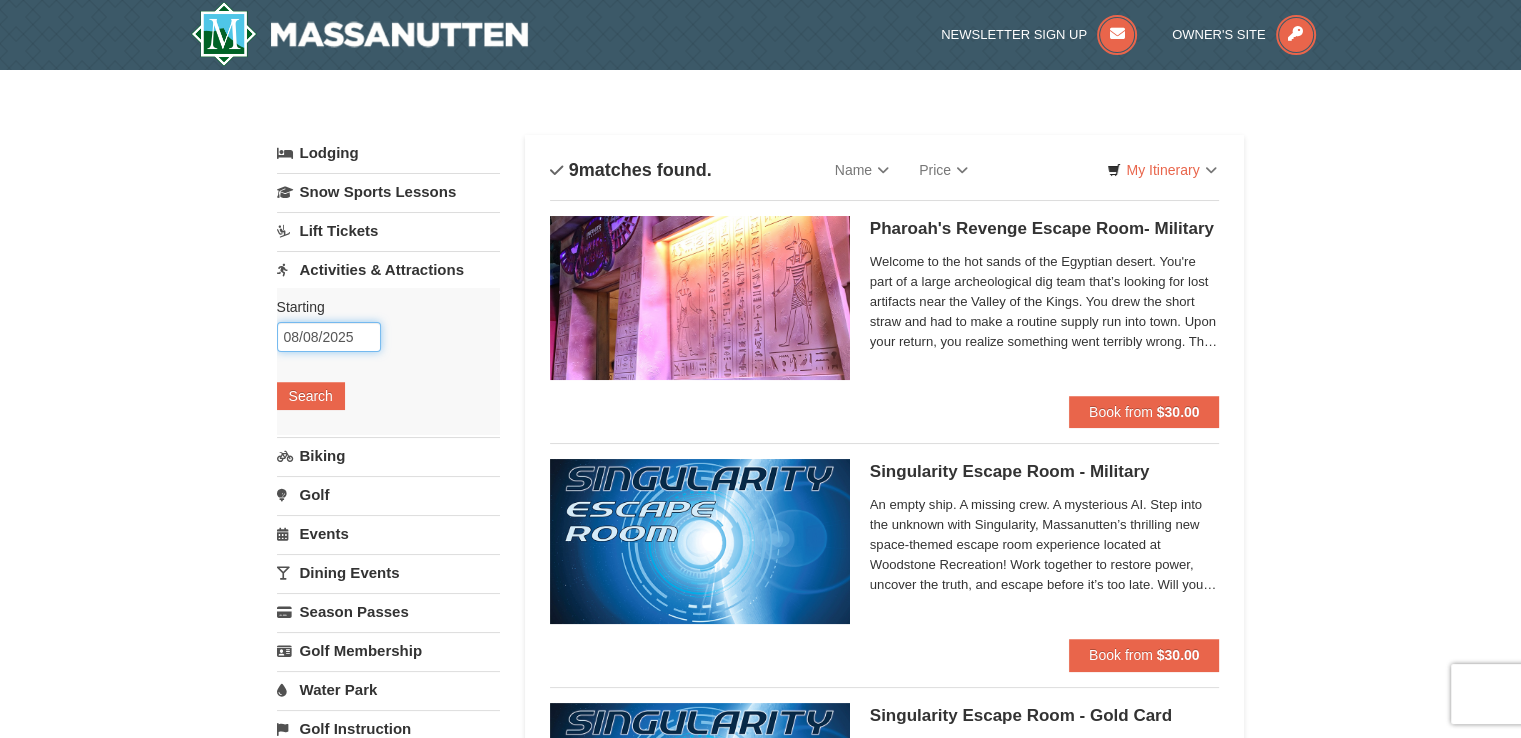 click on "08/08/2025" at bounding box center [329, 337] 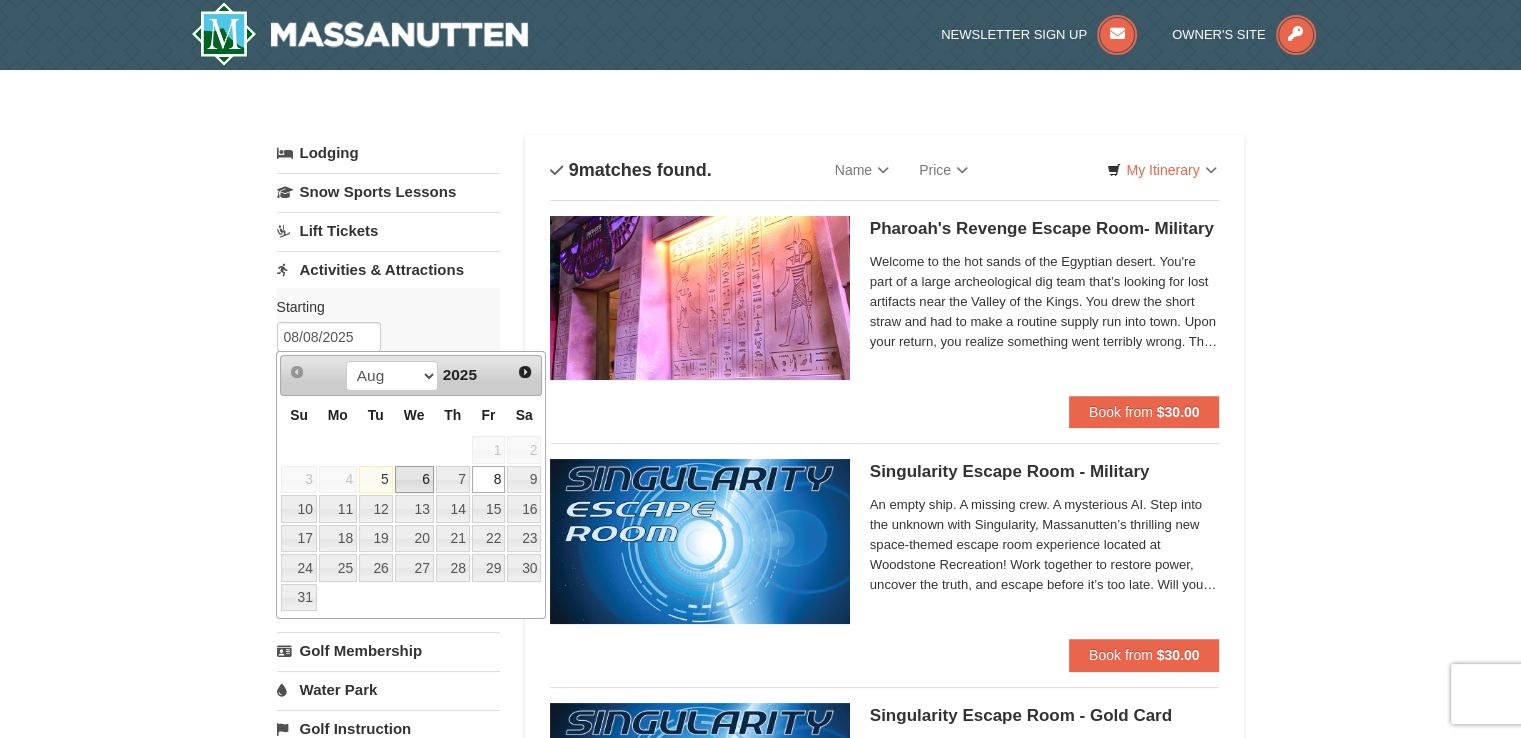 click on "6" at bounding box center [414, 480] 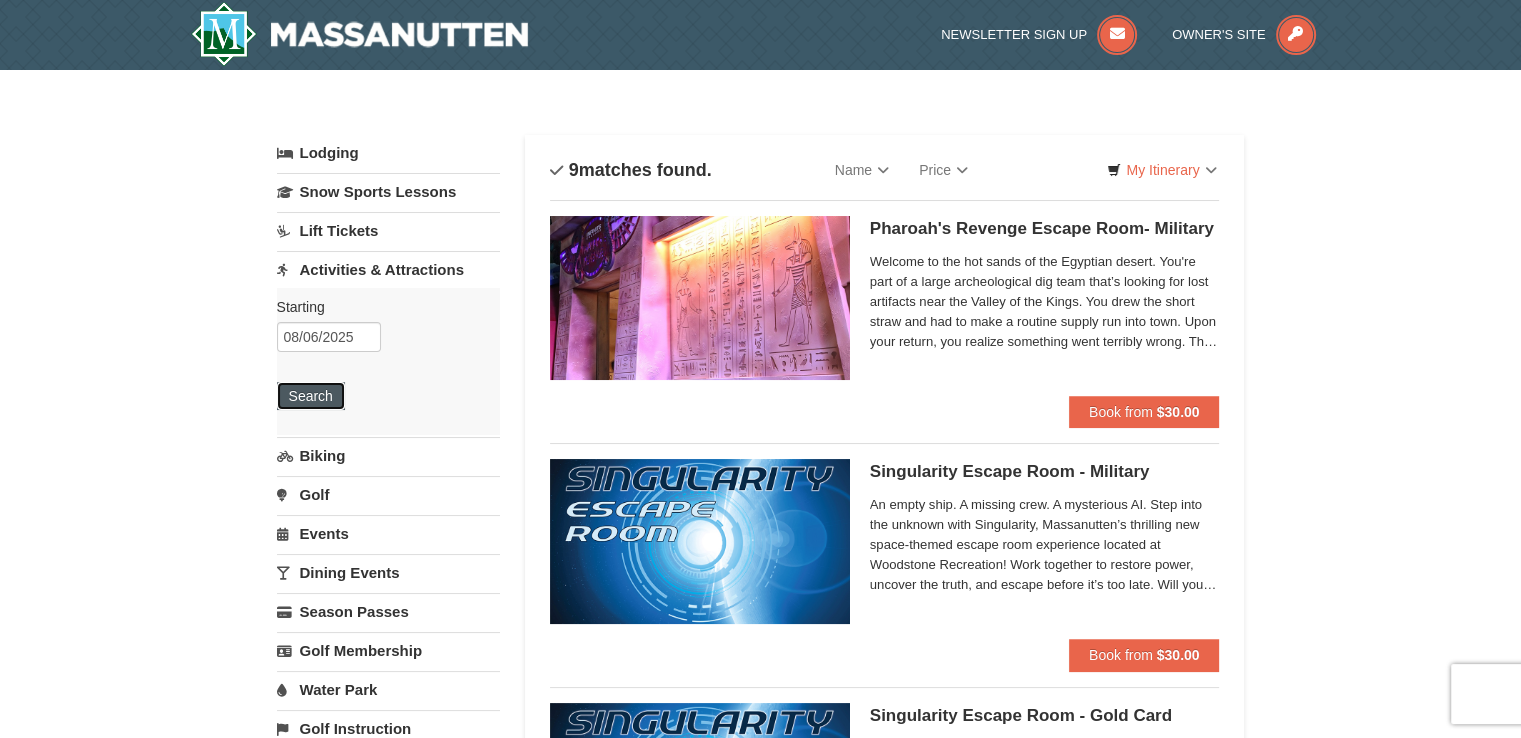 click on "Search" at bounding box center (311, 396) 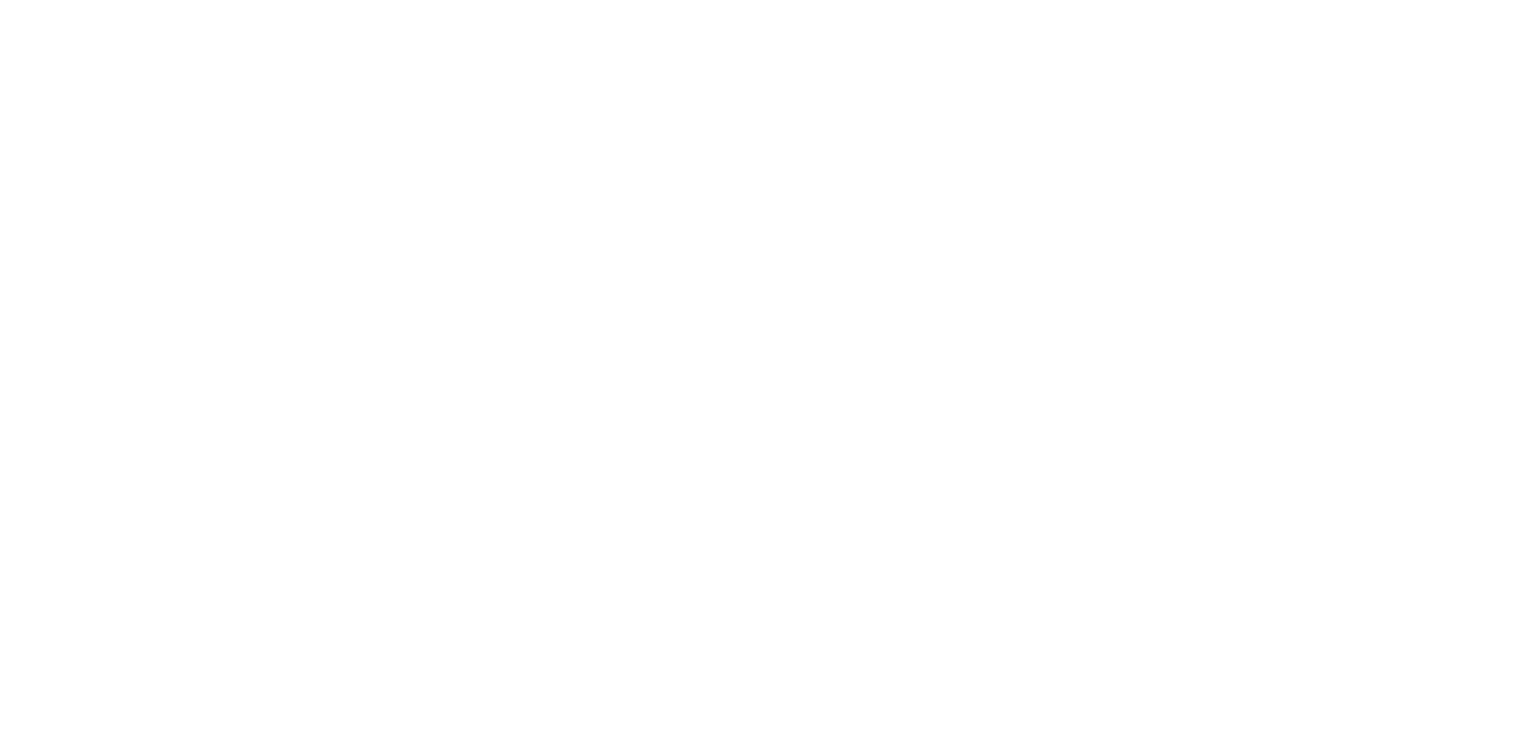 scroll, scrollTop: 0, scrollLeft: 0, axis: both 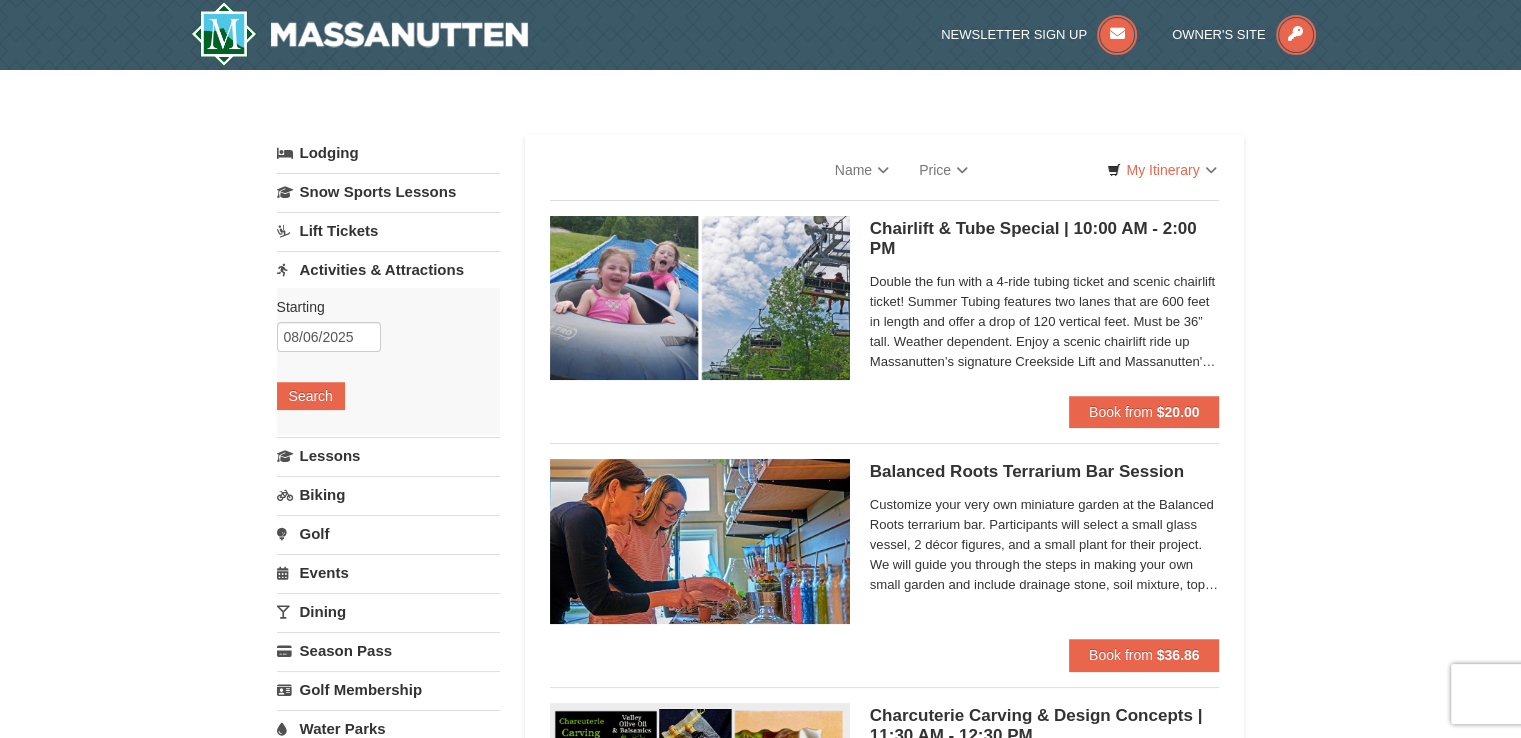 select on "8" 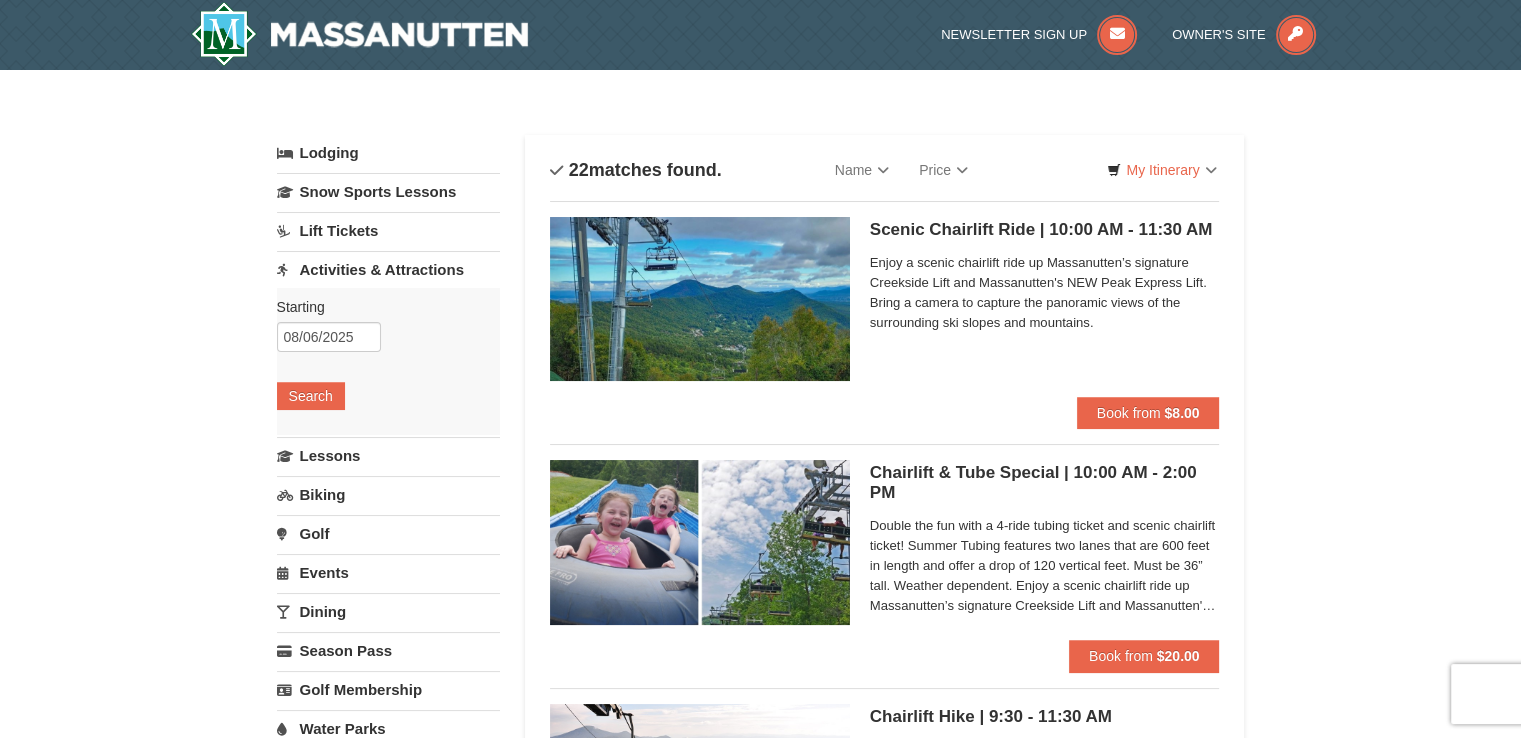 select on "8" 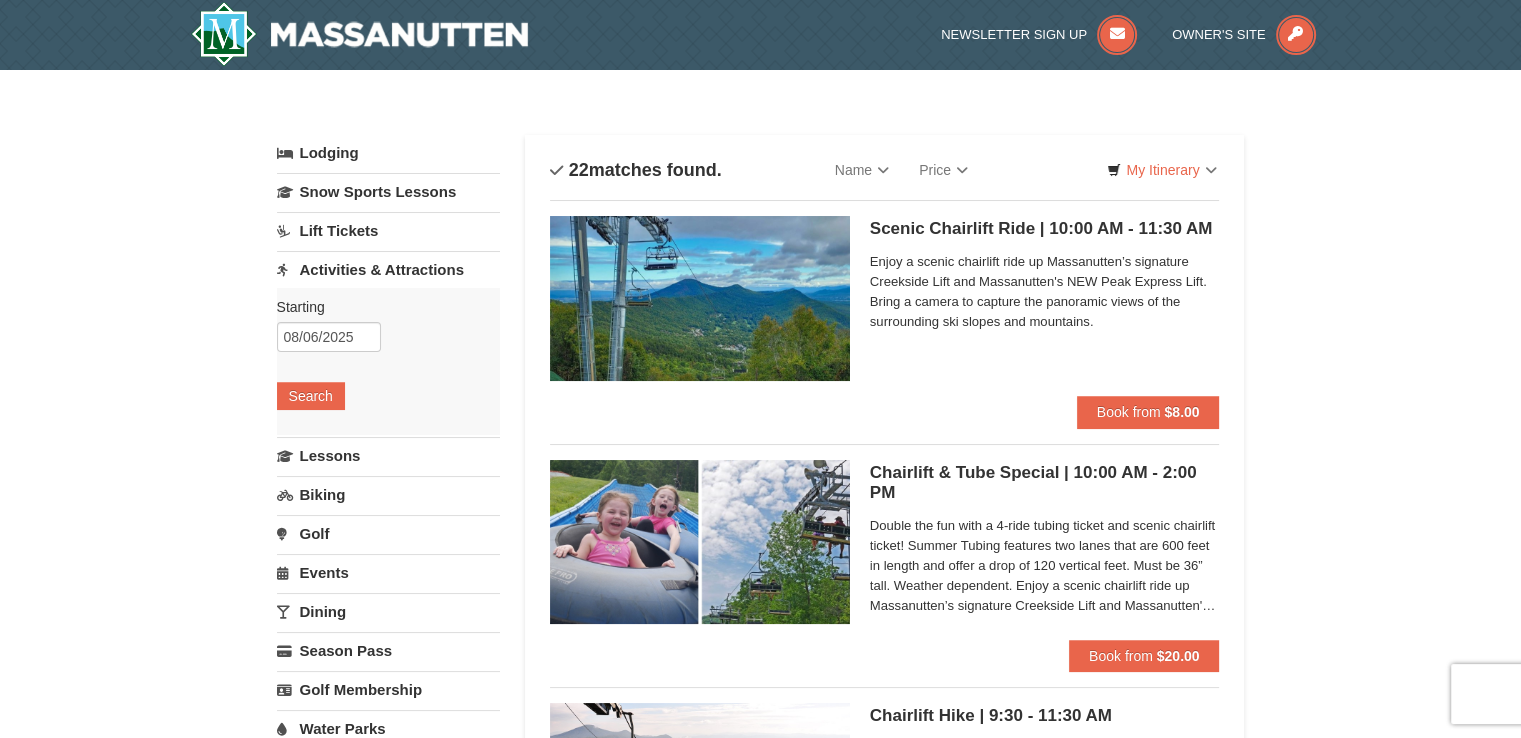 scroll, scrollTop: 0, scrollLeft: 0, axis: both 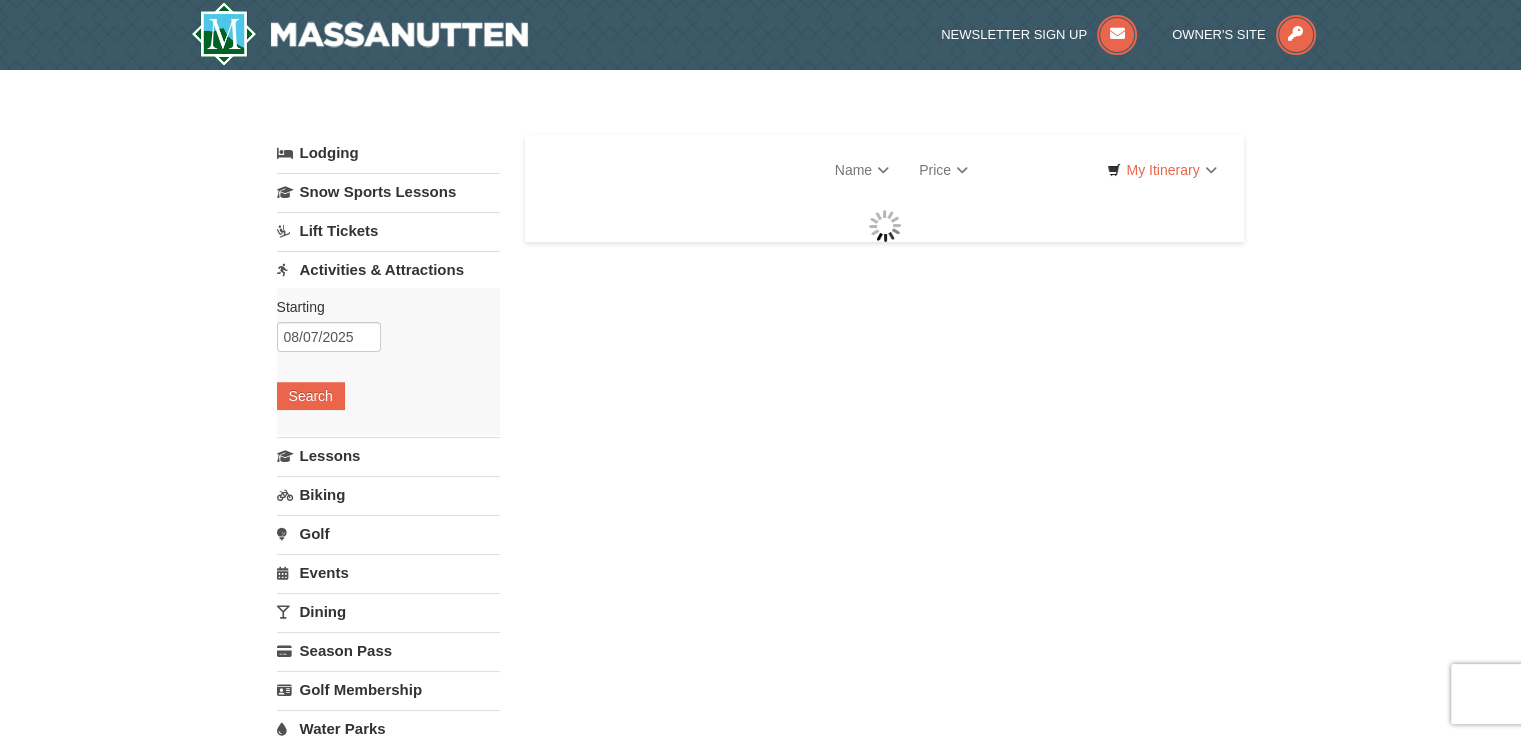 select on "8" 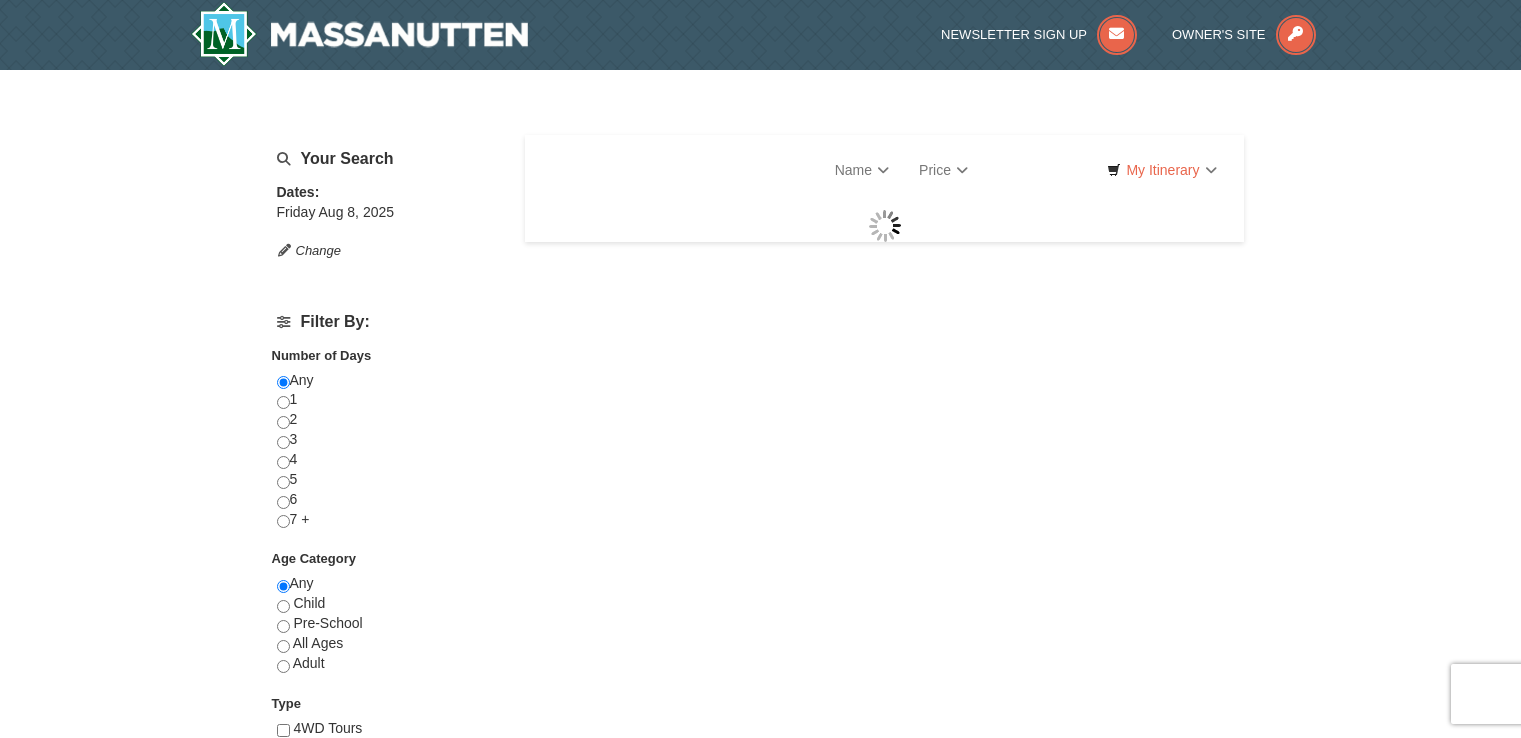 scroll, scrollTop: 0, scrollLeft: 0, axis: both 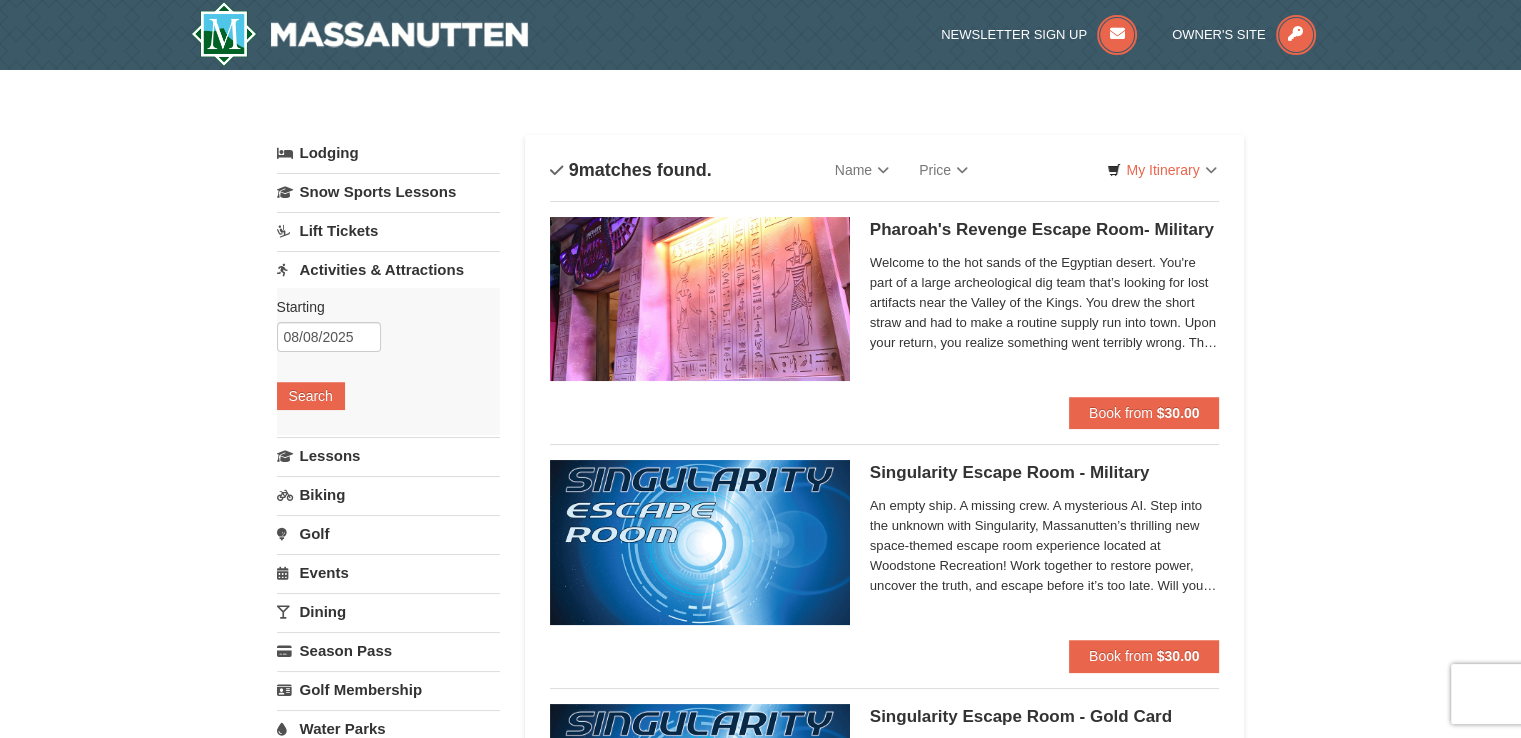 select on "8" 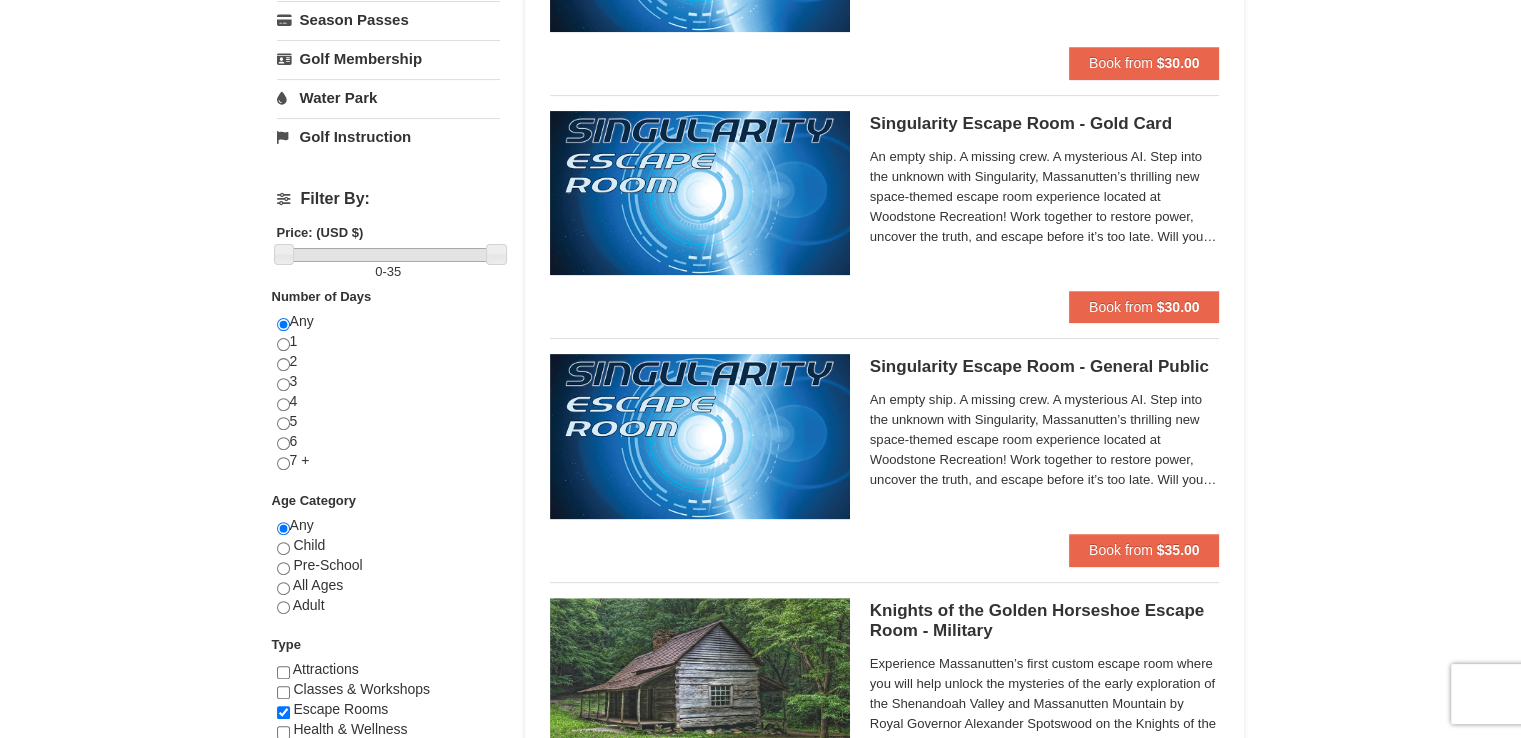 scroll, scrollTop: 600, scrollLeft: 0, axis: vertical 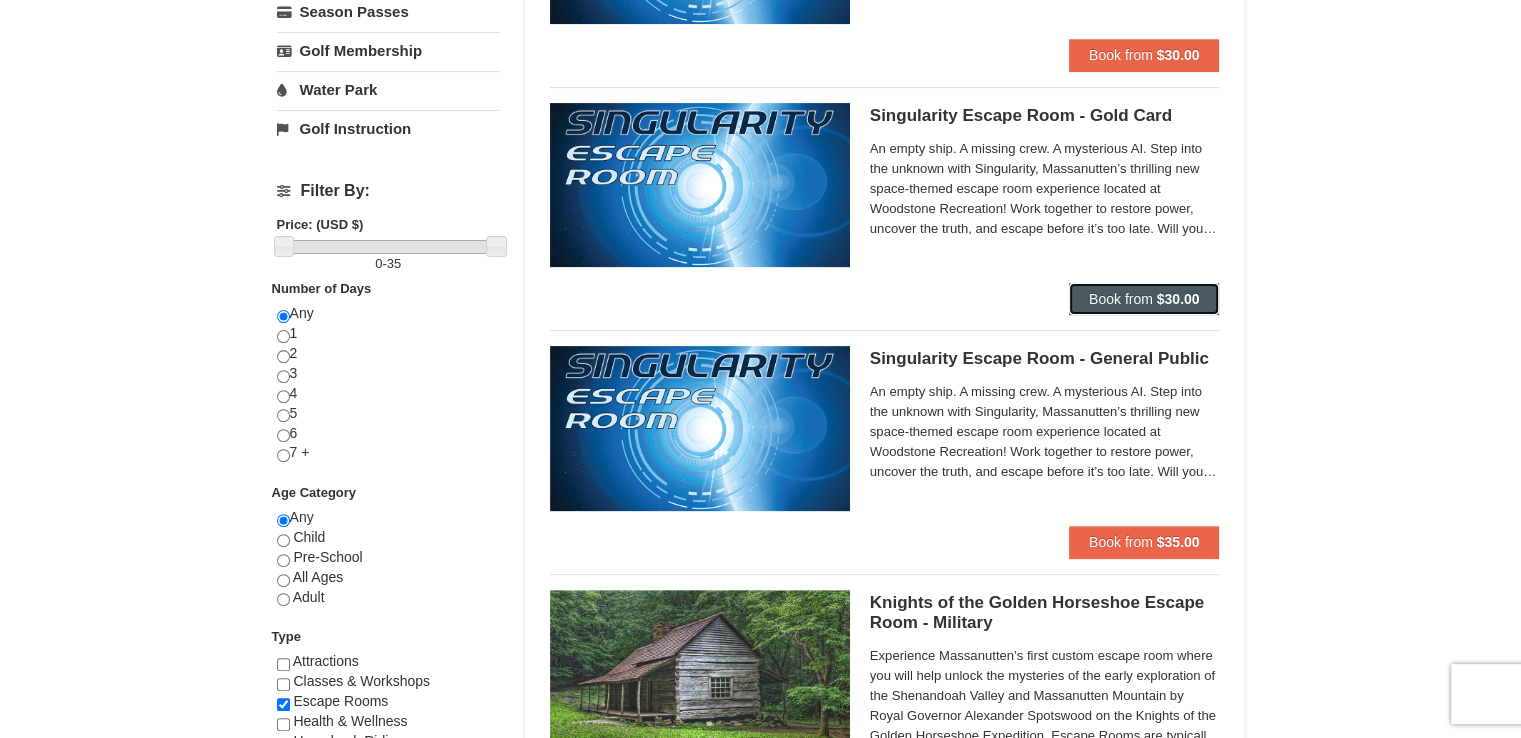click on "Book from   $30.00" at bounding box center (1144, 299) 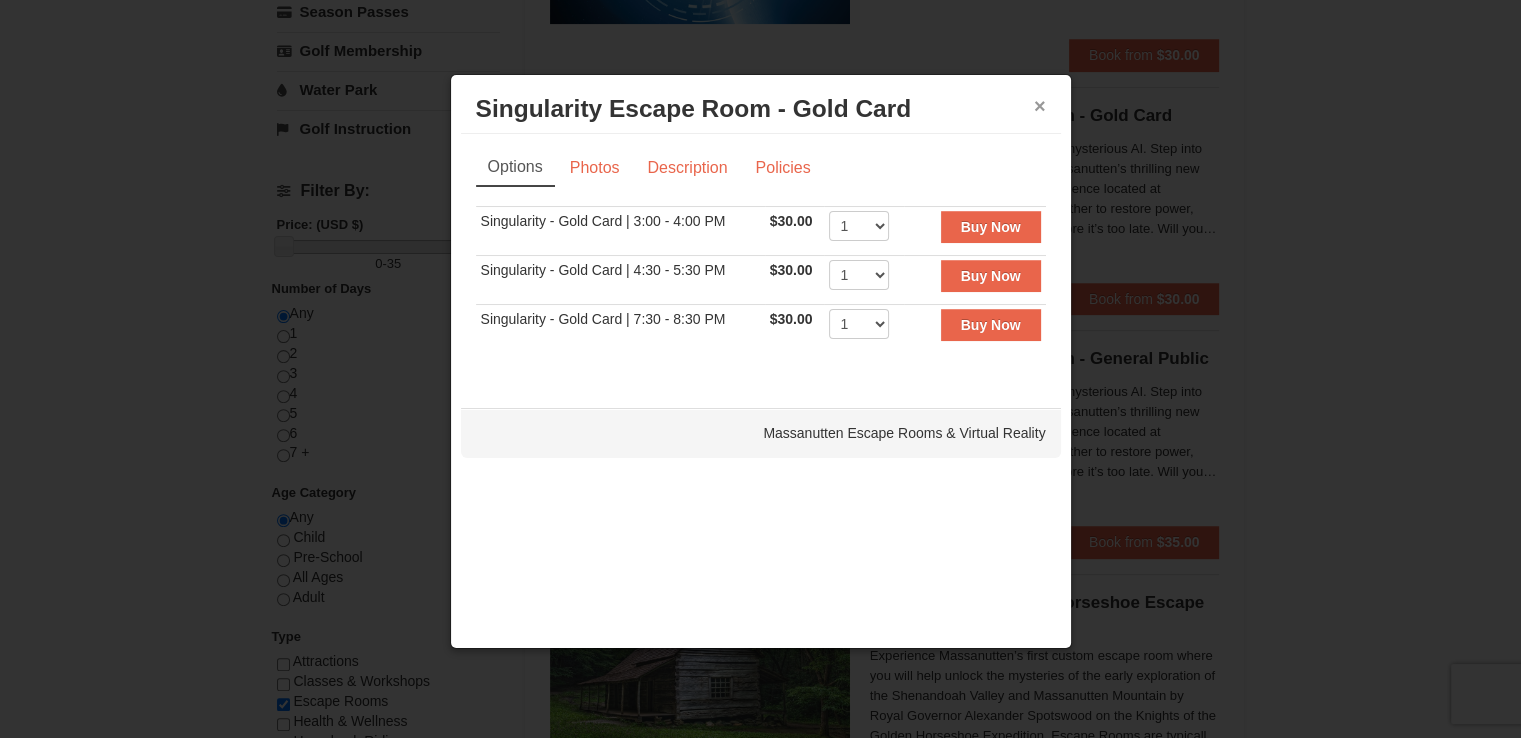 click on "×" at bounding box center [1040, 106] 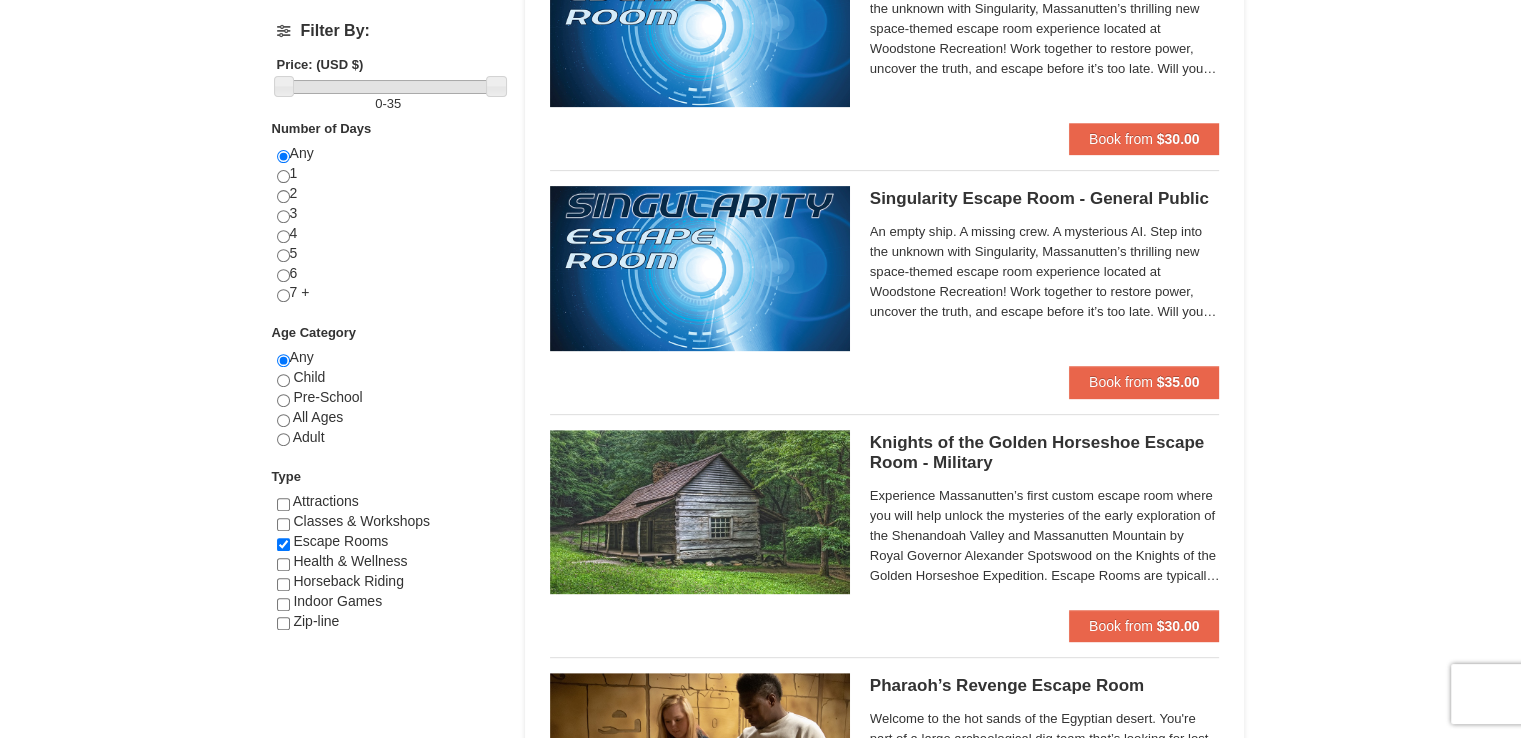 scroll, scrollTop: 800, scrollLeft: 0, axis: vertical 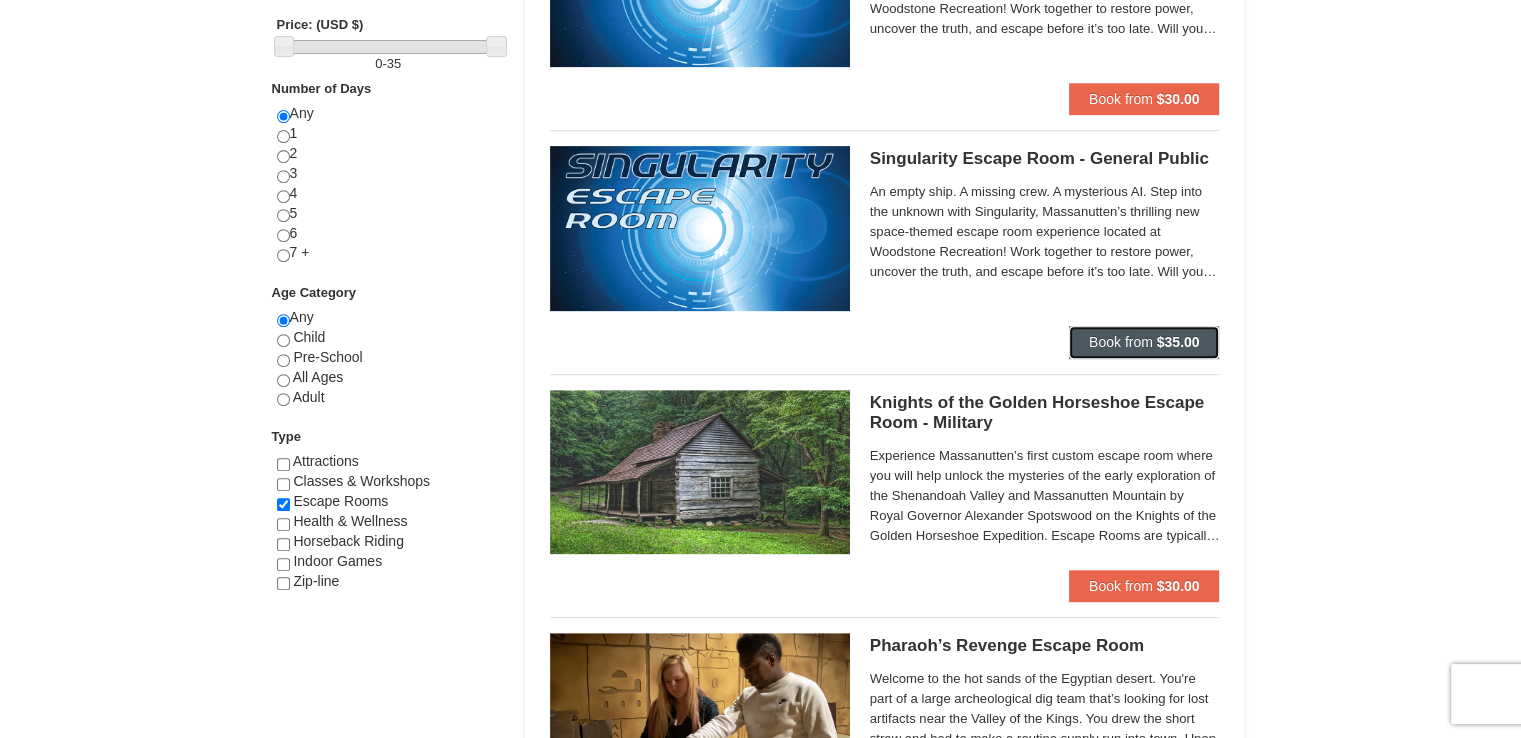 click on "Book from   $35.00" at bounding box center [1144, 342] 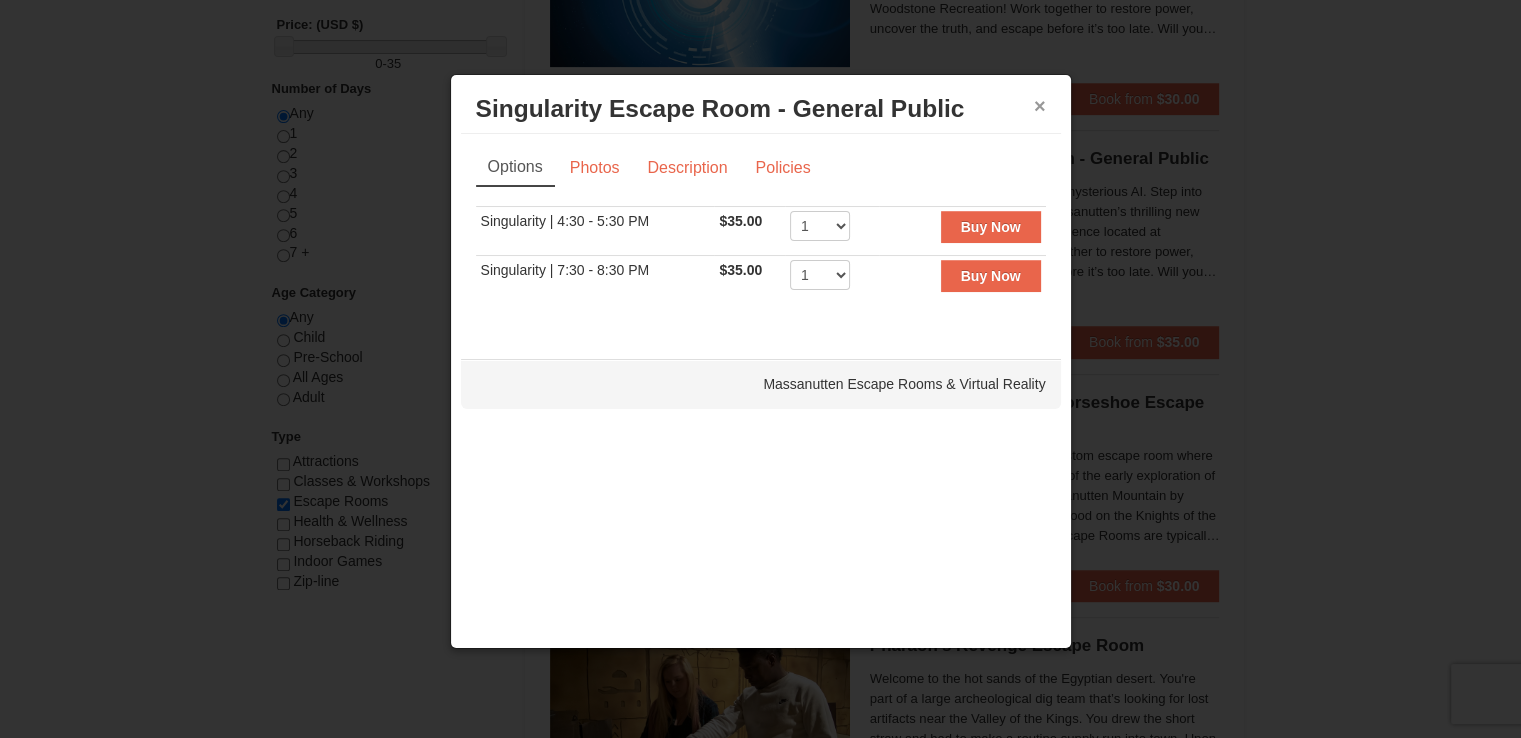 click on "×" at bounding box center [1040, 106] 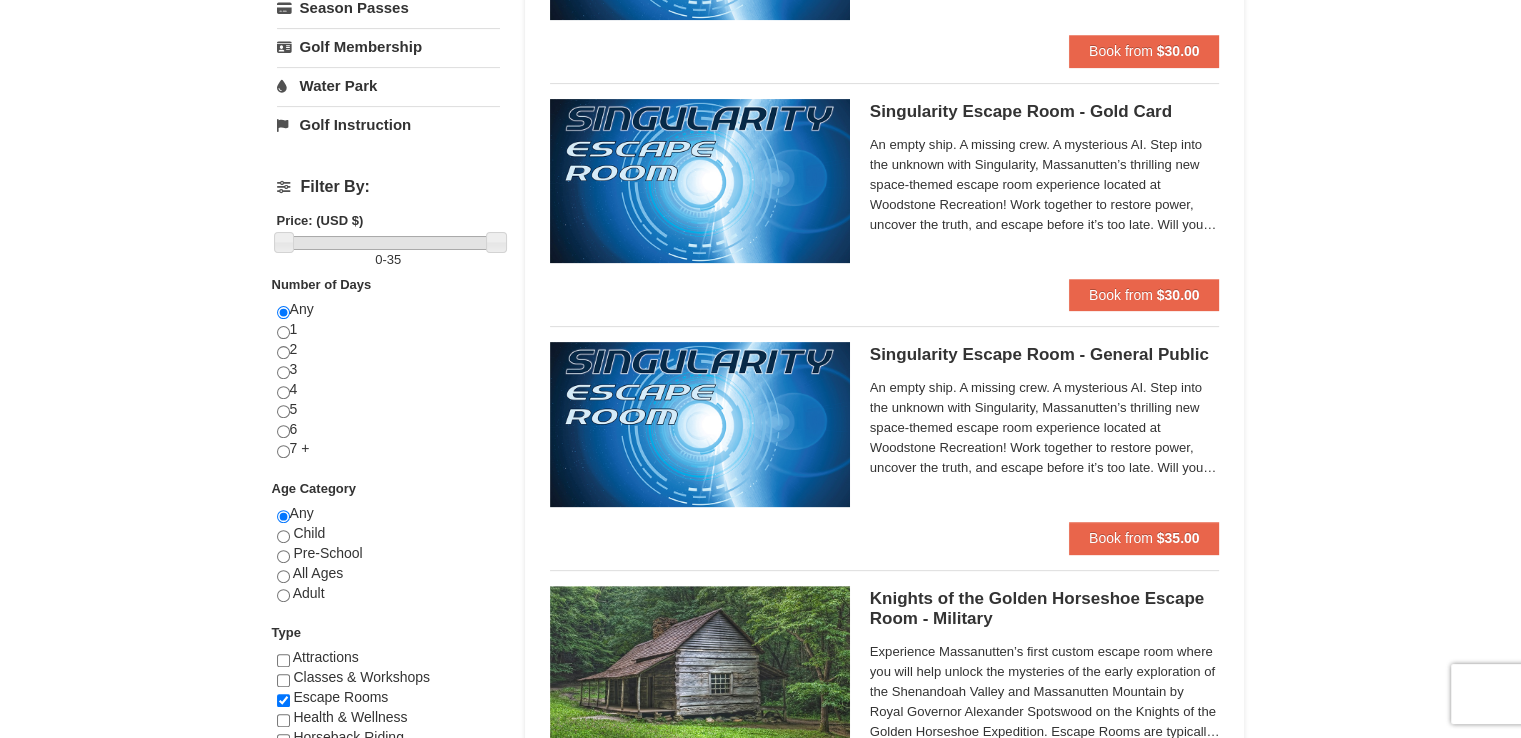 scroll, scrollTop: 600, scrollLeft: 0, axis: vertical 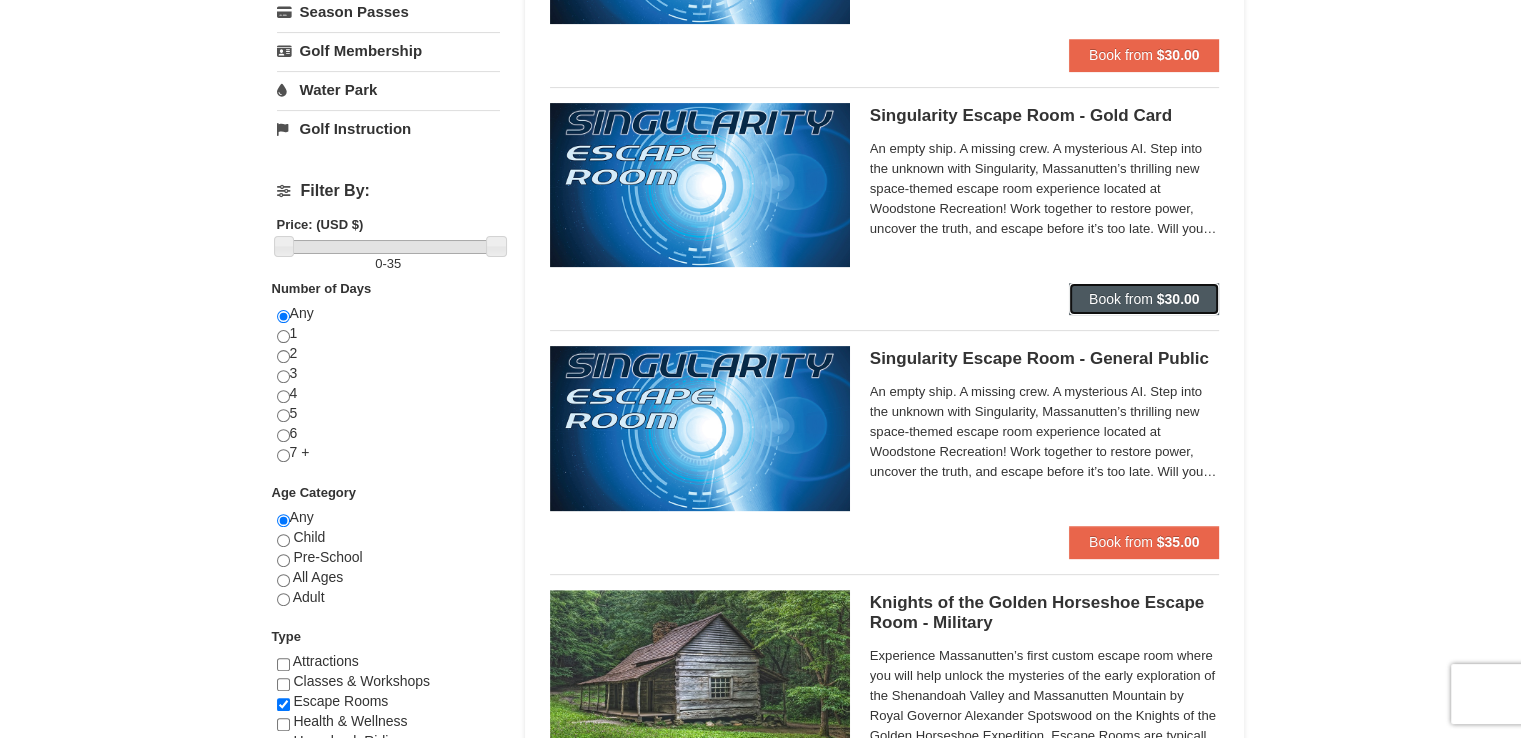 click on "Book from" at bounding box center [1121, 299] 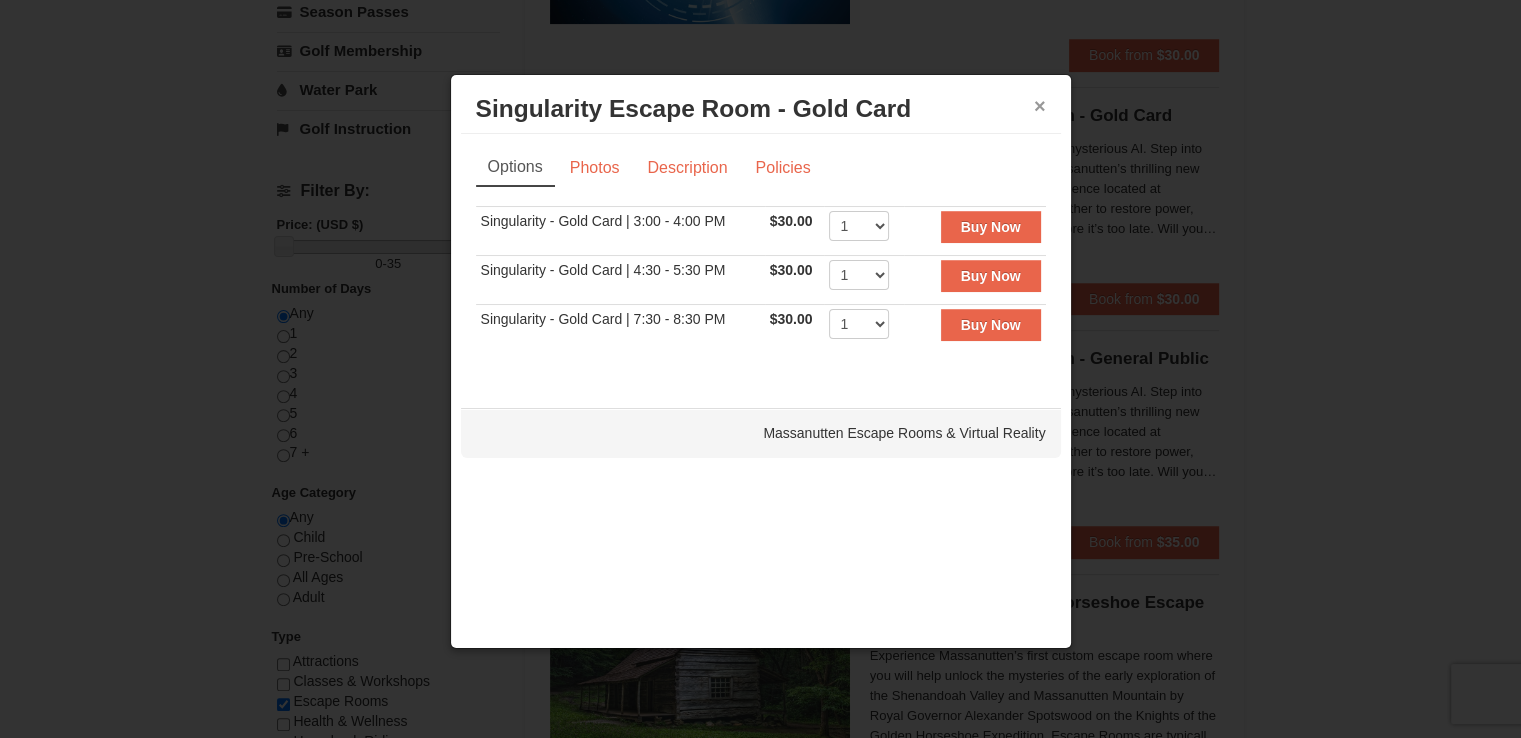 click on "×" at bounding box center [1040, 106] 